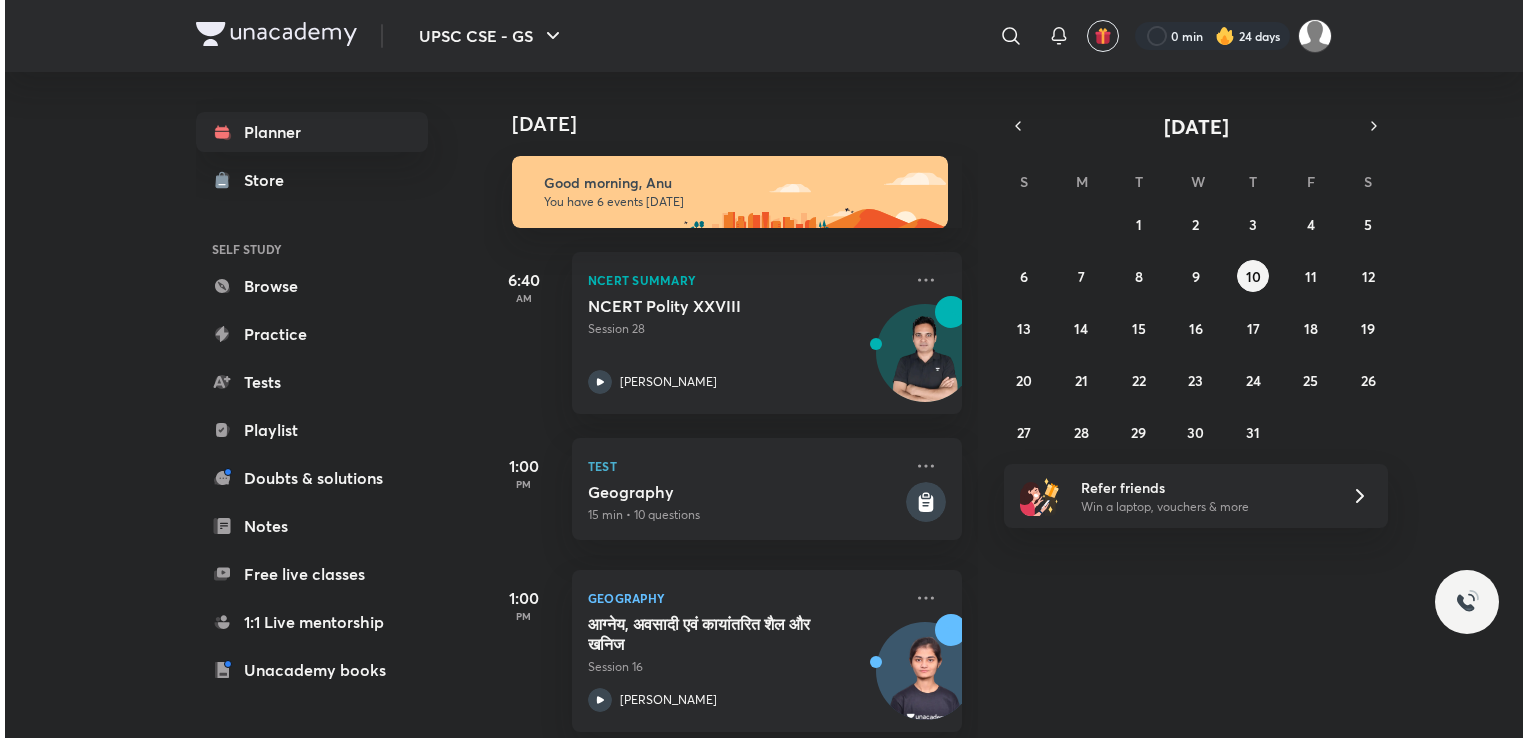scroll, scrollTop: 0, scrollLeft: 0, axis: both 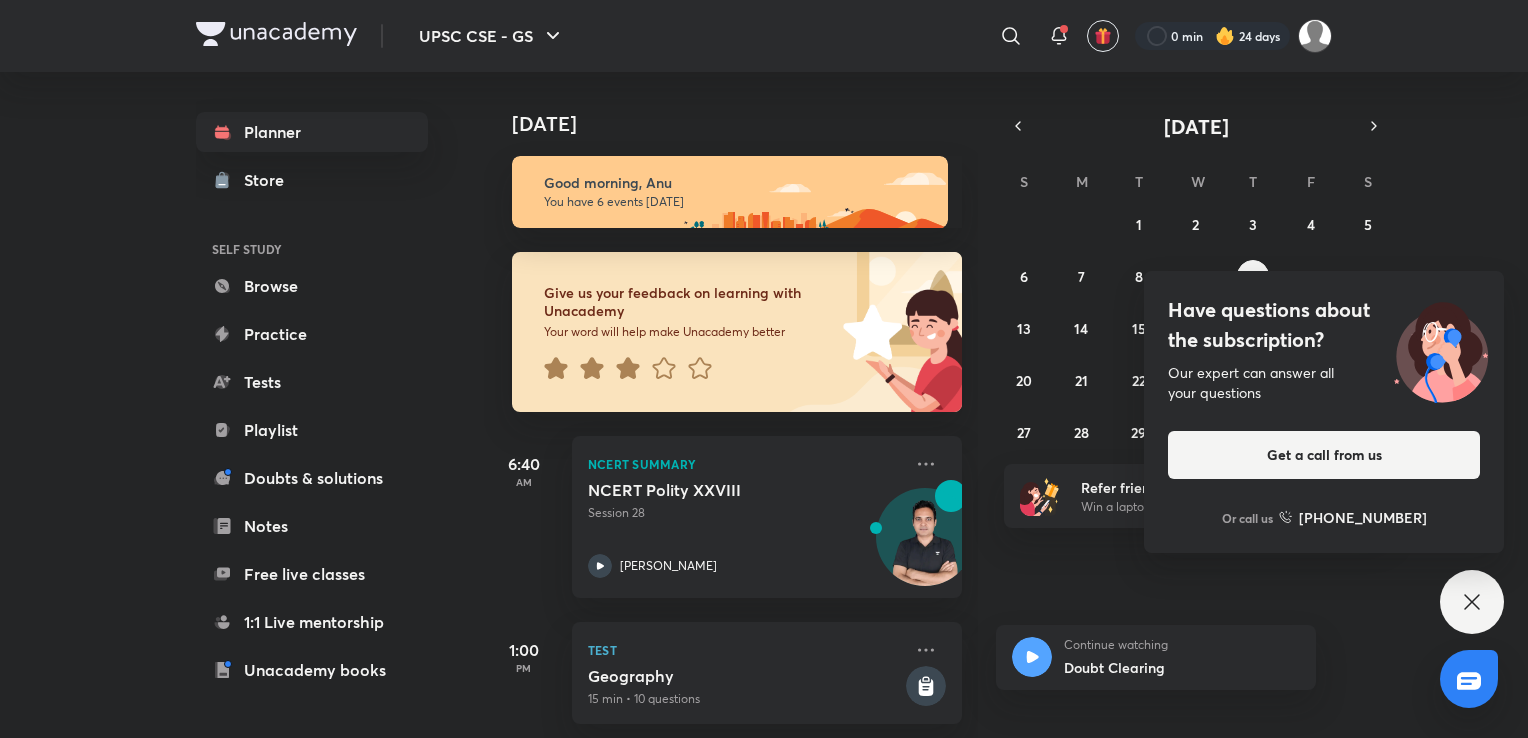 click 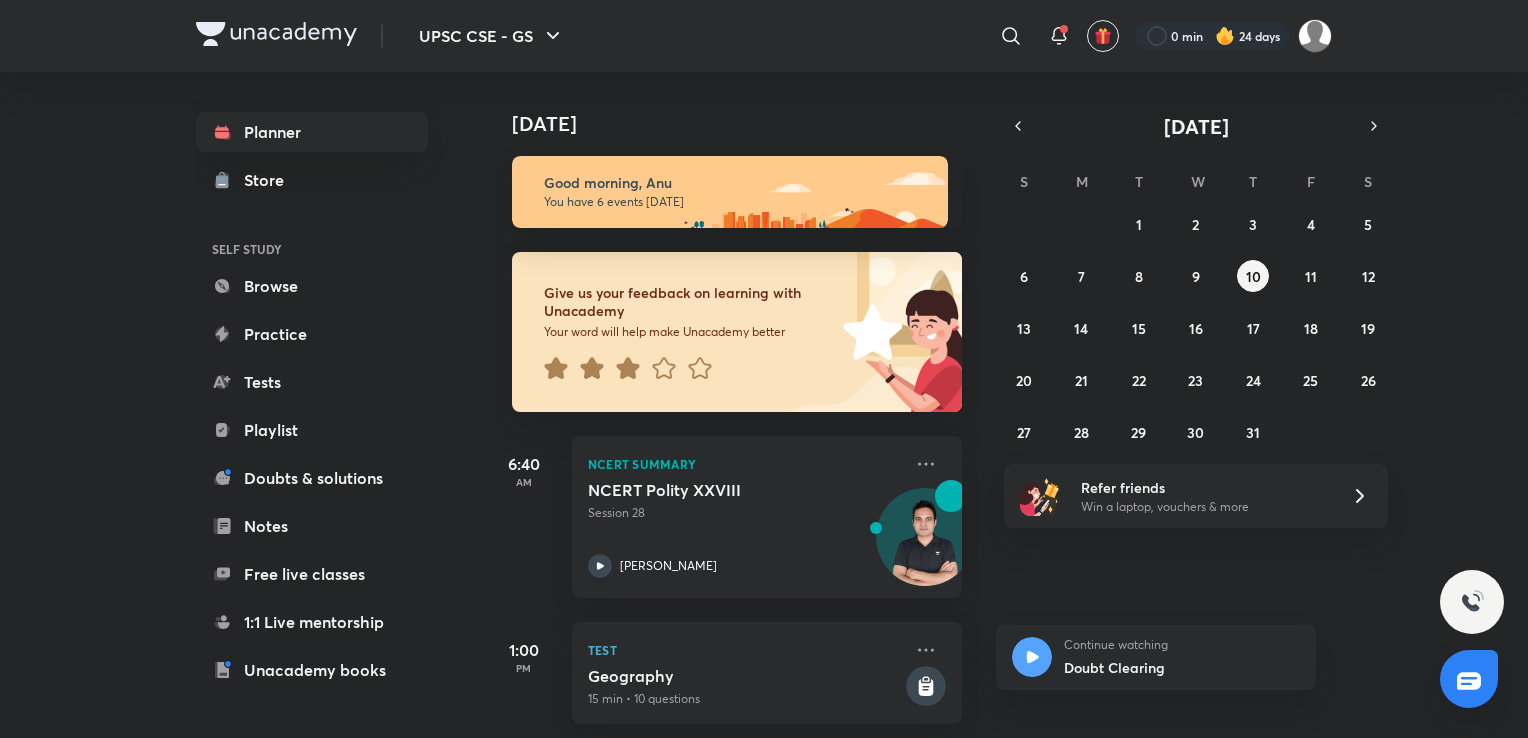 click on "29 30 1 2 3 4 5 6 7 8 9 10 11 12 13 14 15 16 17 18 19 20 21 22 23 24 25 26 27 28 29 30 31 1 2" at bounding box center [1196, 328] 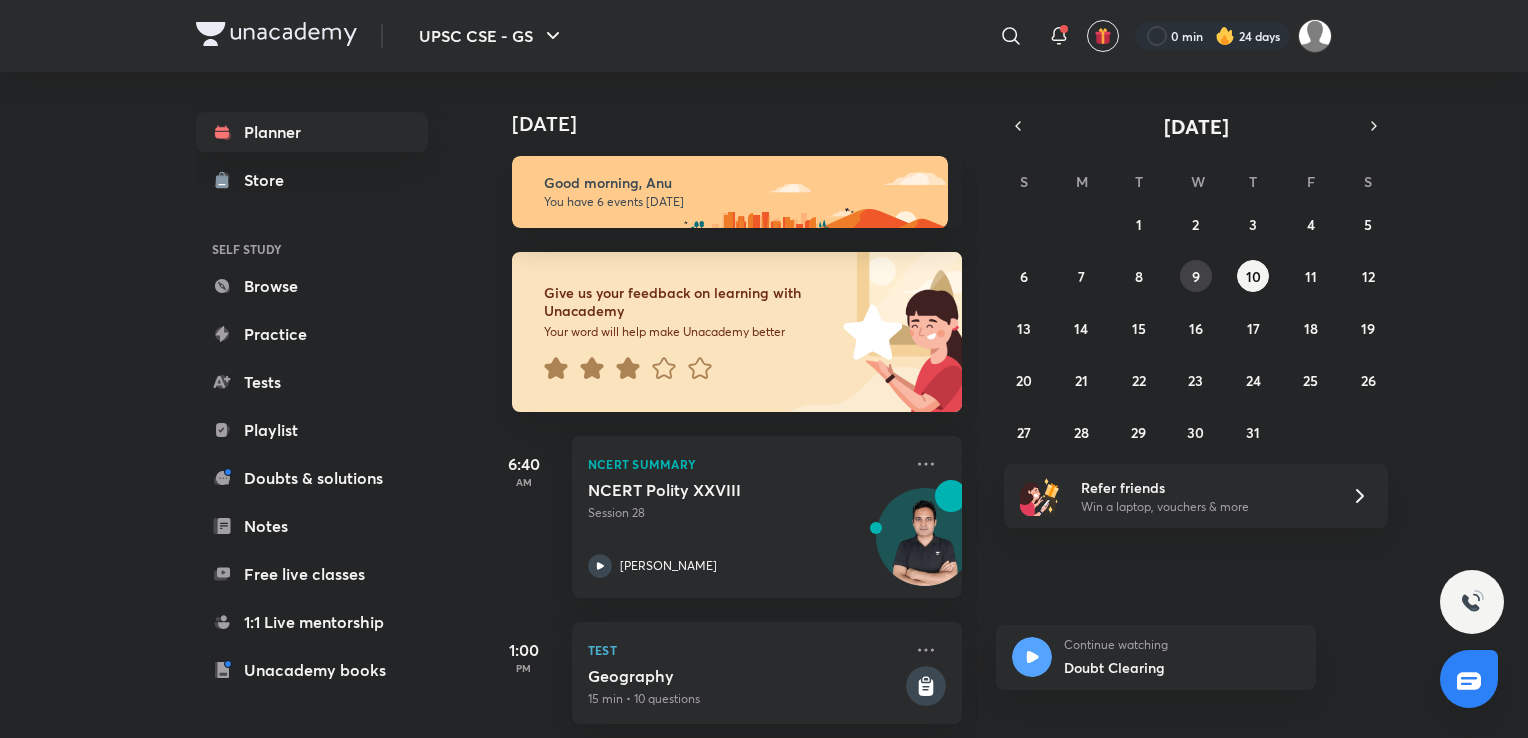 click on "9" at bounding box center (1196, 276) 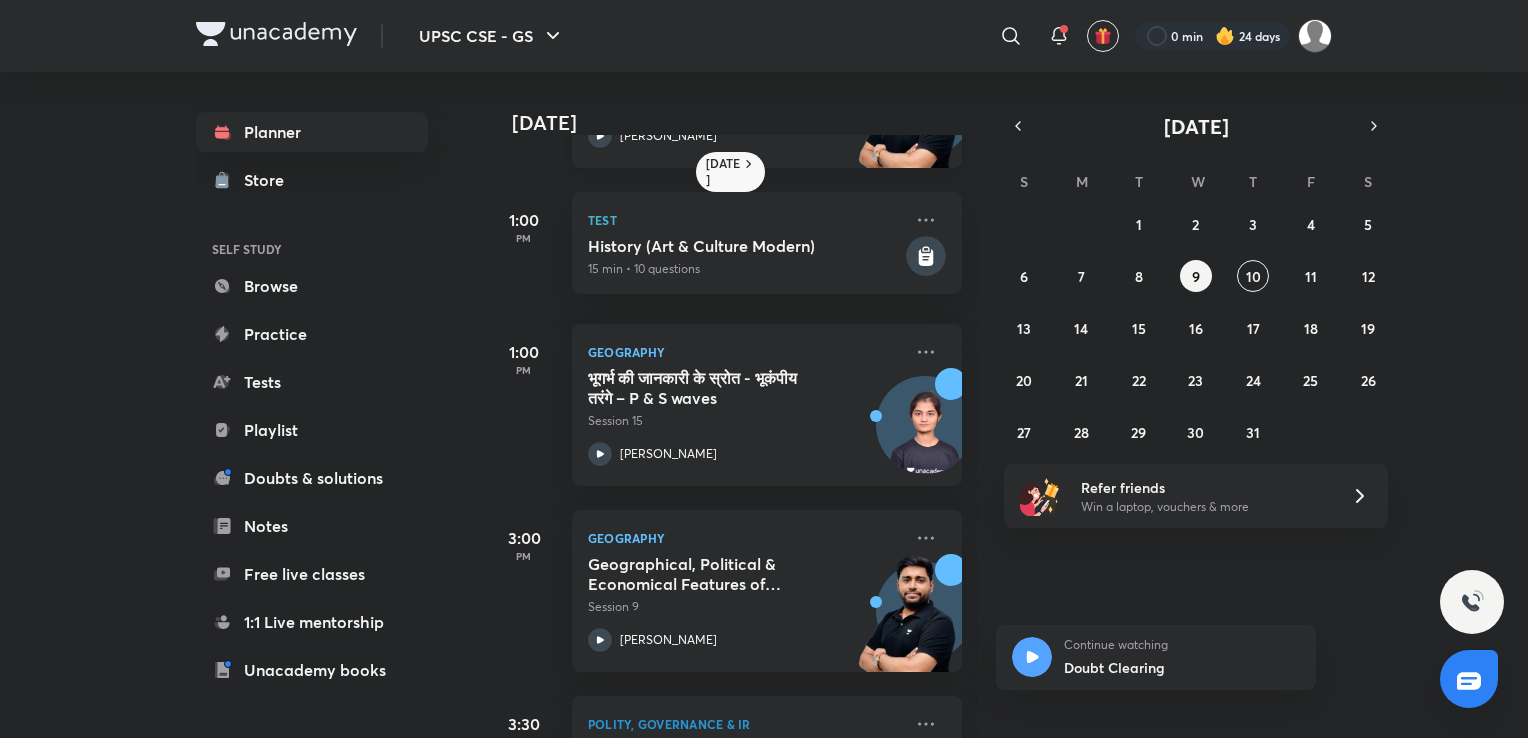 scroll, scrollTop: 500, scrollLeft: 0, axis: vertical 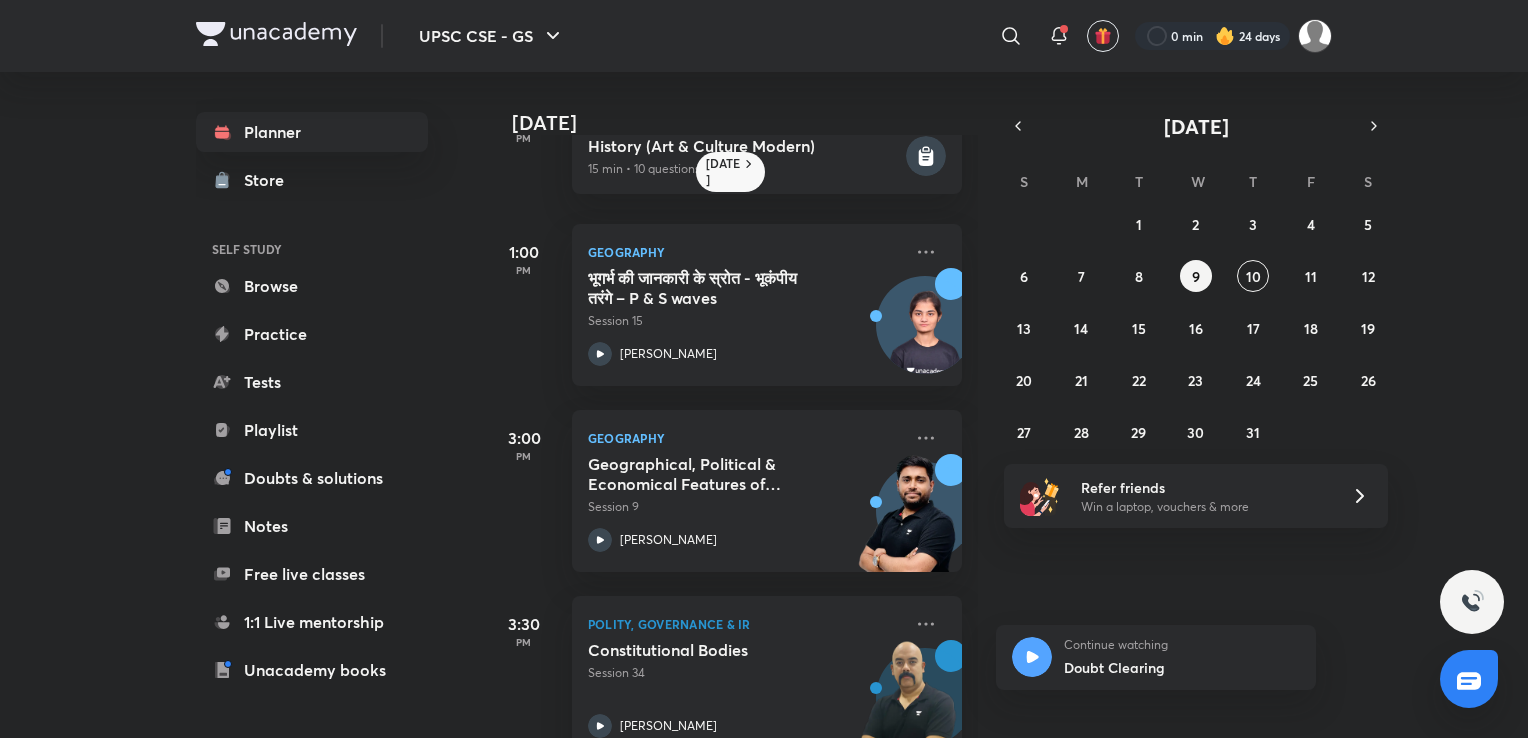 click on "Geographical, Political & Economical Features of Europe - III" at bounding box center [712, 474] 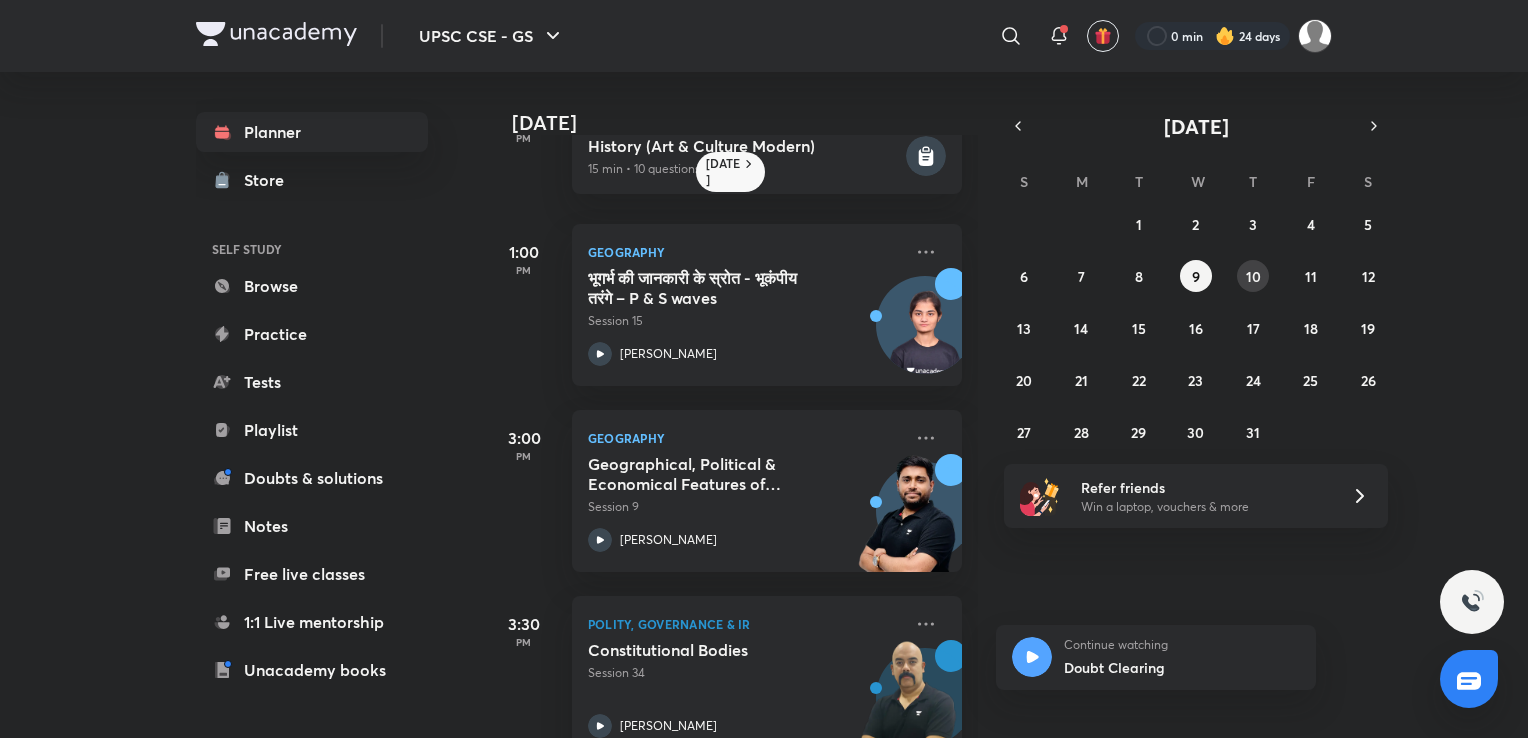 click on "10" at bounding box center [1253, 276] 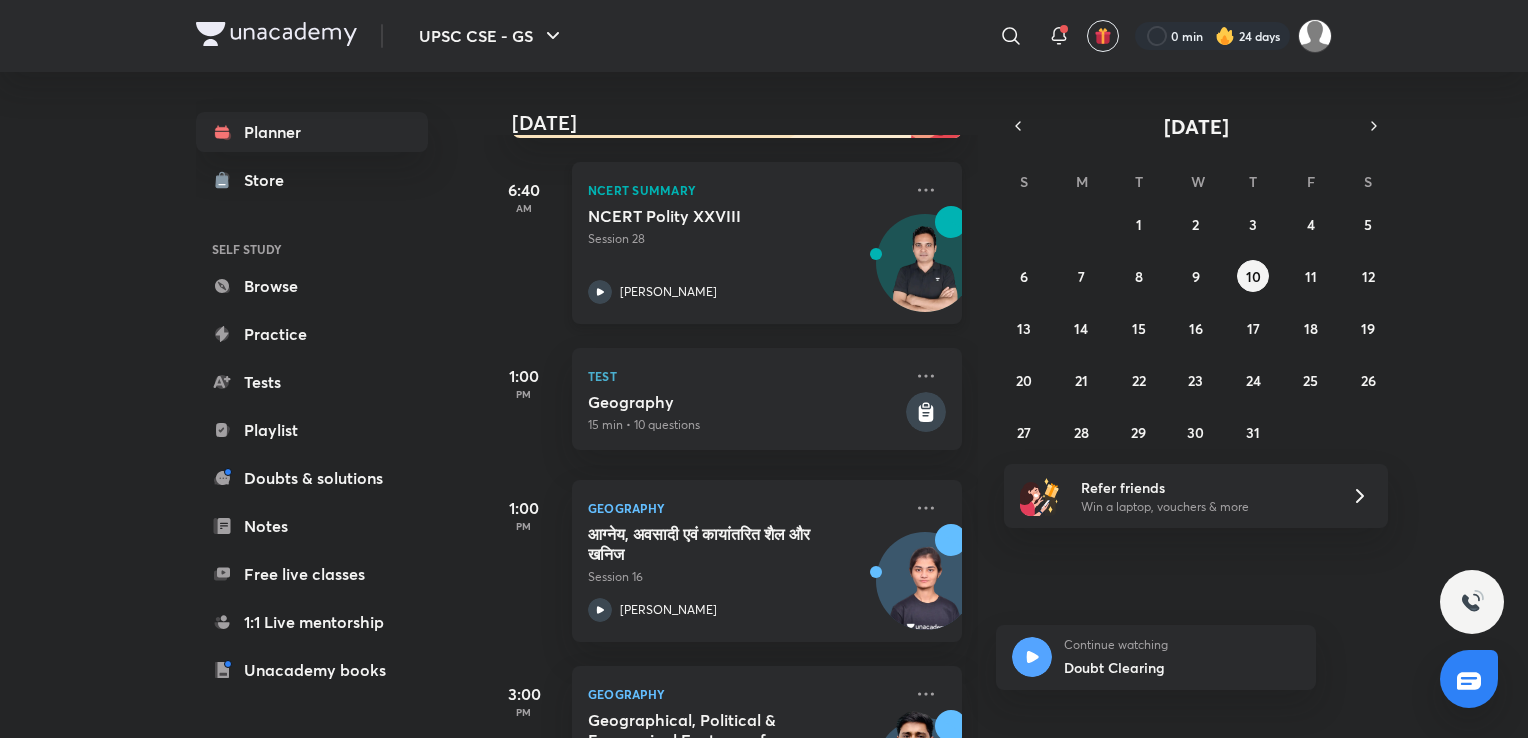 scroll, scrollTop: 267, scrollLeft: 0, axis: vertical 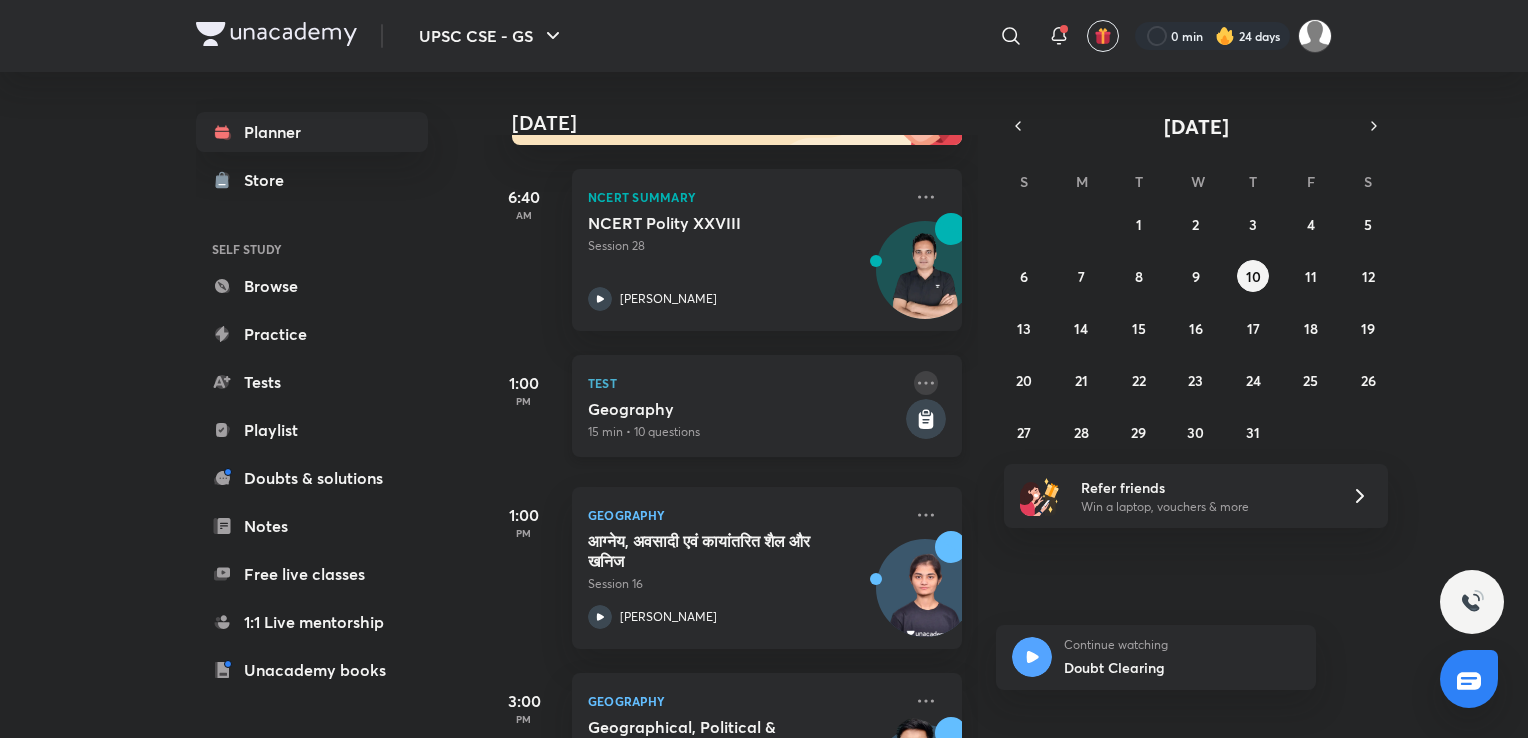 click 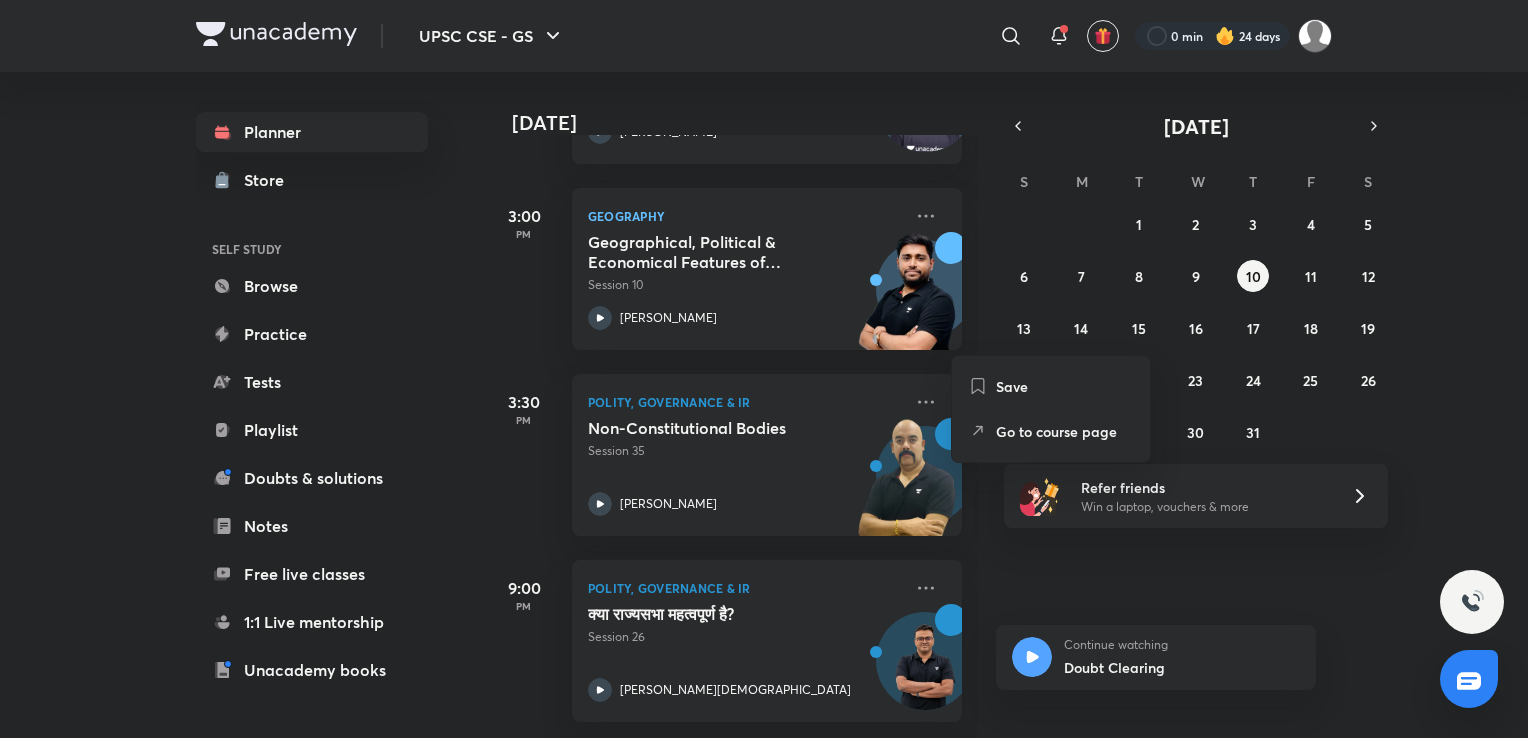 scroll, scrollTop: 767, scrollLeft: 0, axis: vertical 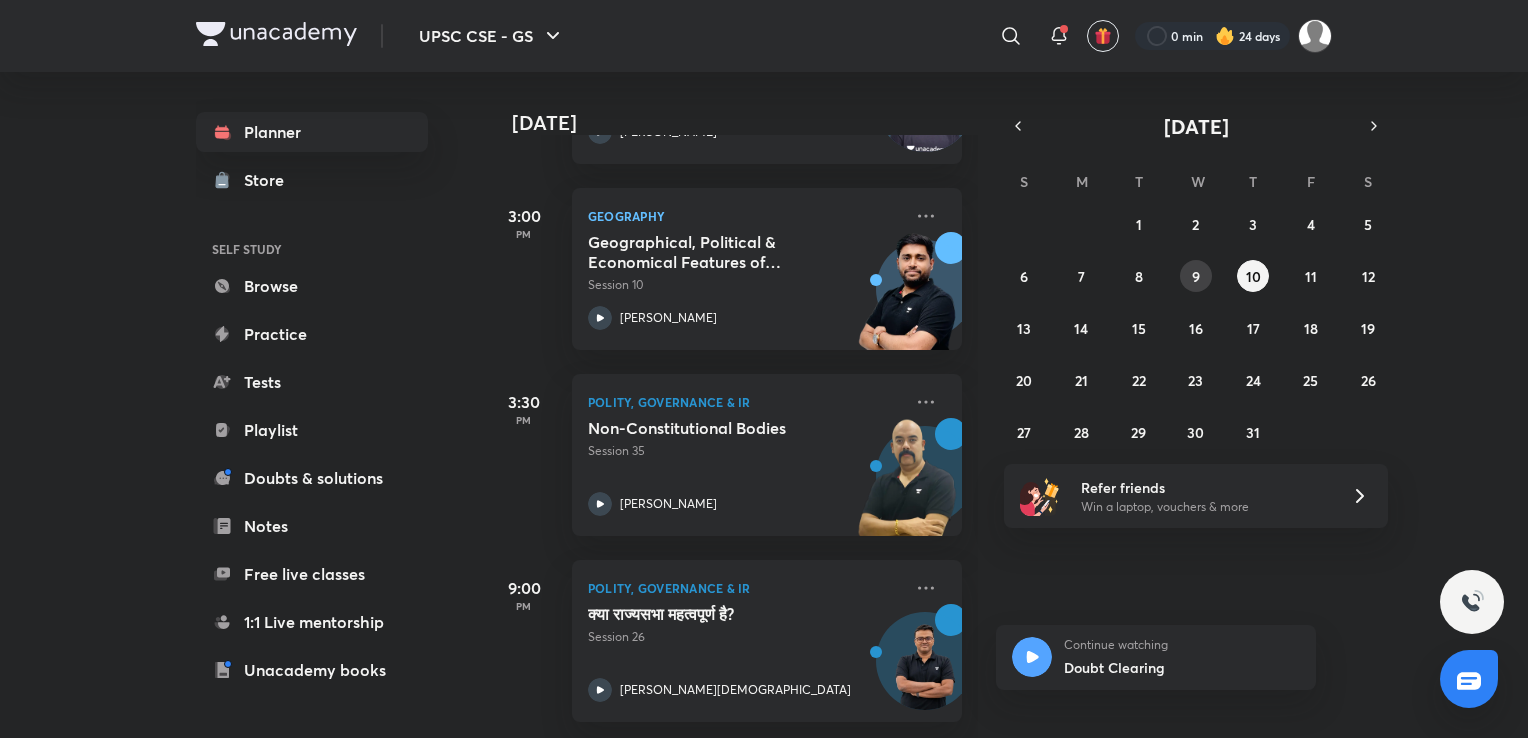 click on "9" at bounding box center (1196, 276) 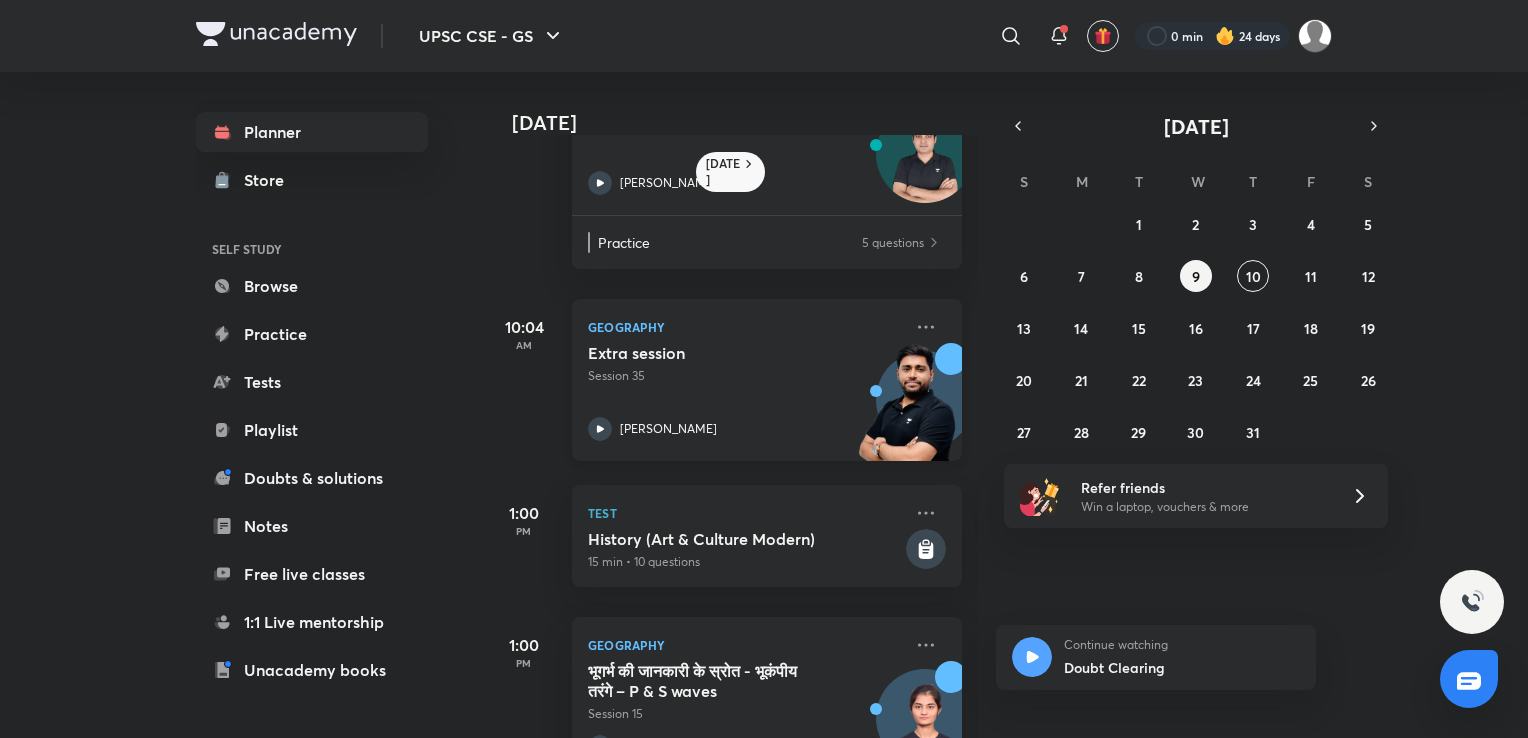 scroll, scrollTop: 100, scrollLeft: 0, axis: vertical 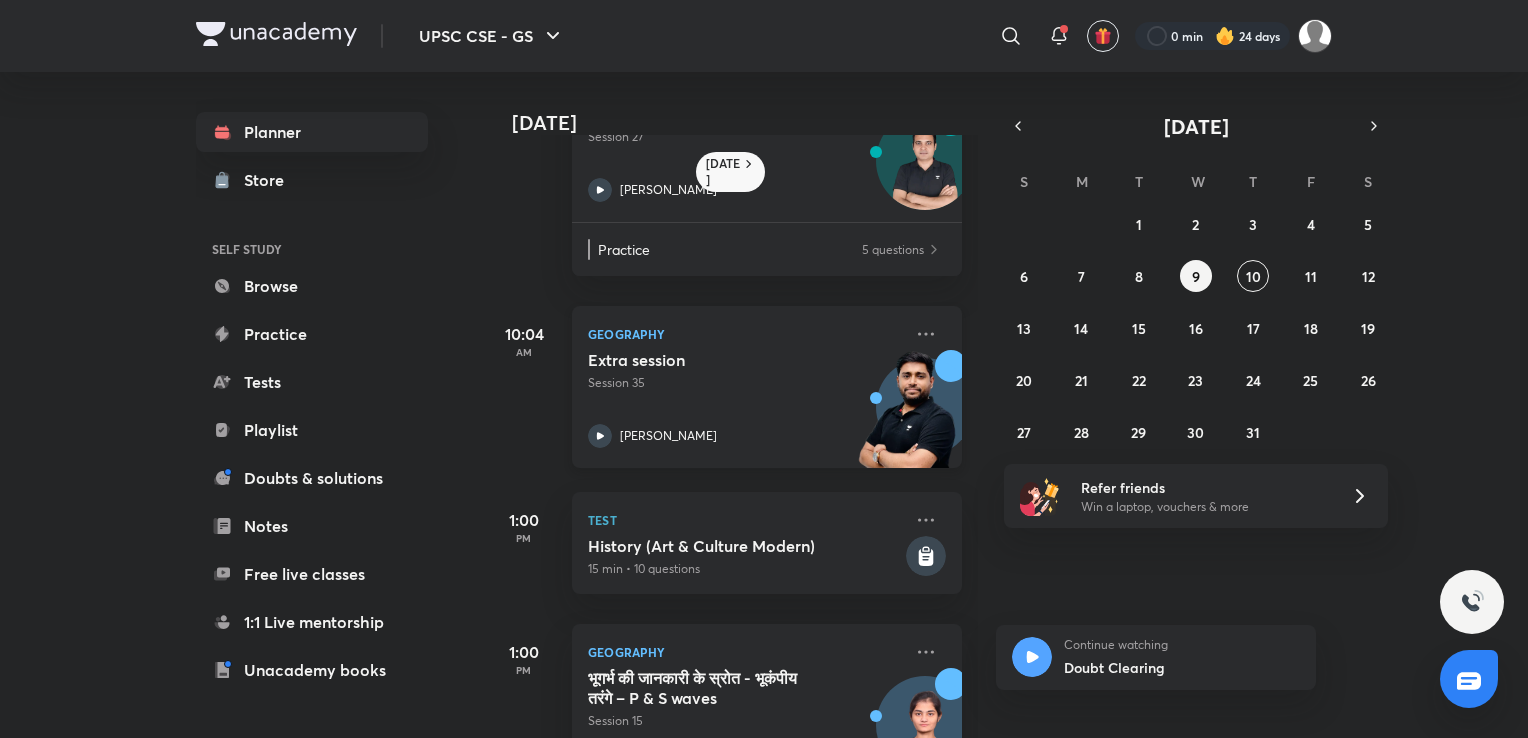 click on "Session 35" at bounding box center (745, 383) 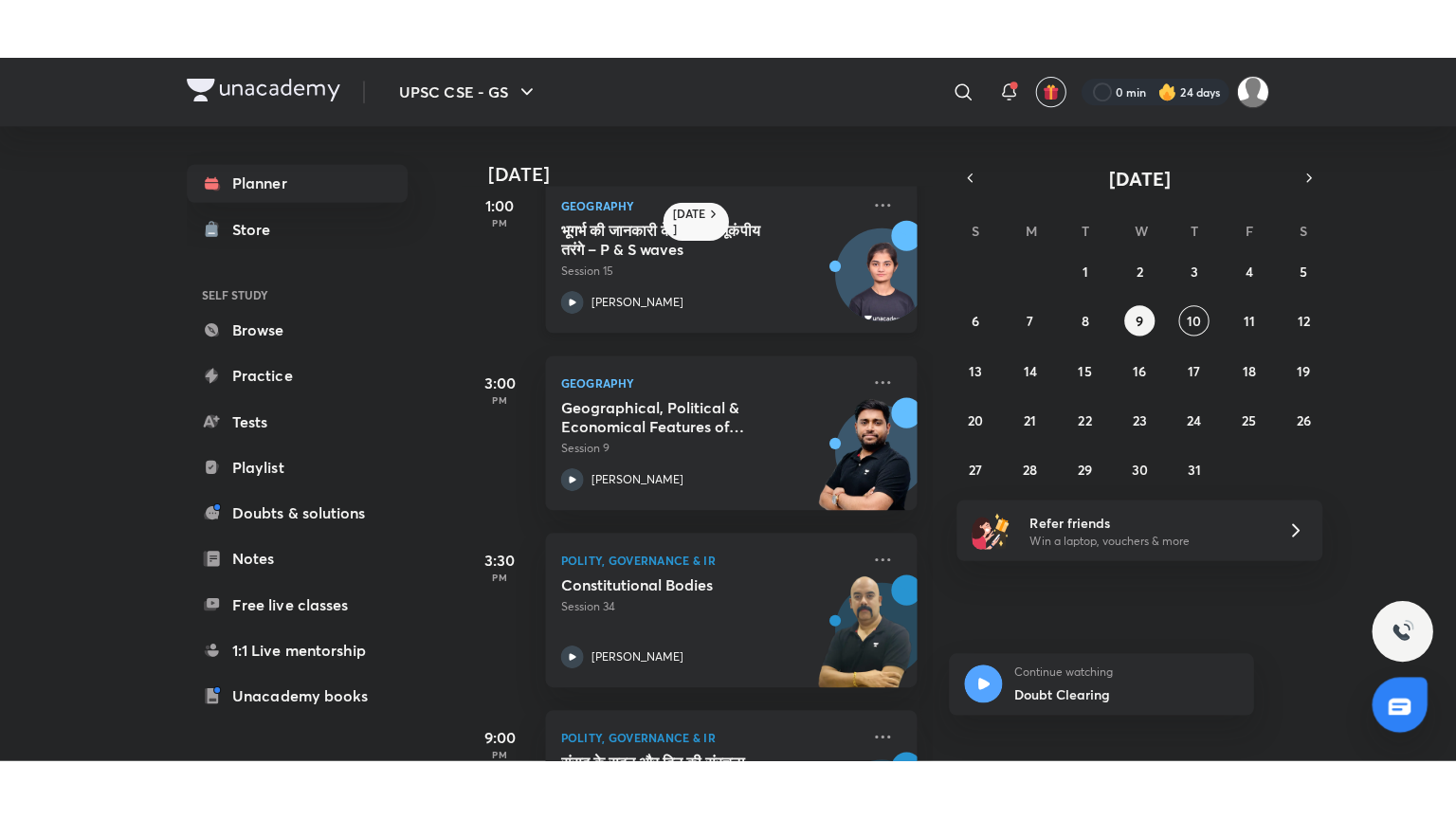 scroll, scrollTop: 569, scrollLeft: 0, axis: vertical 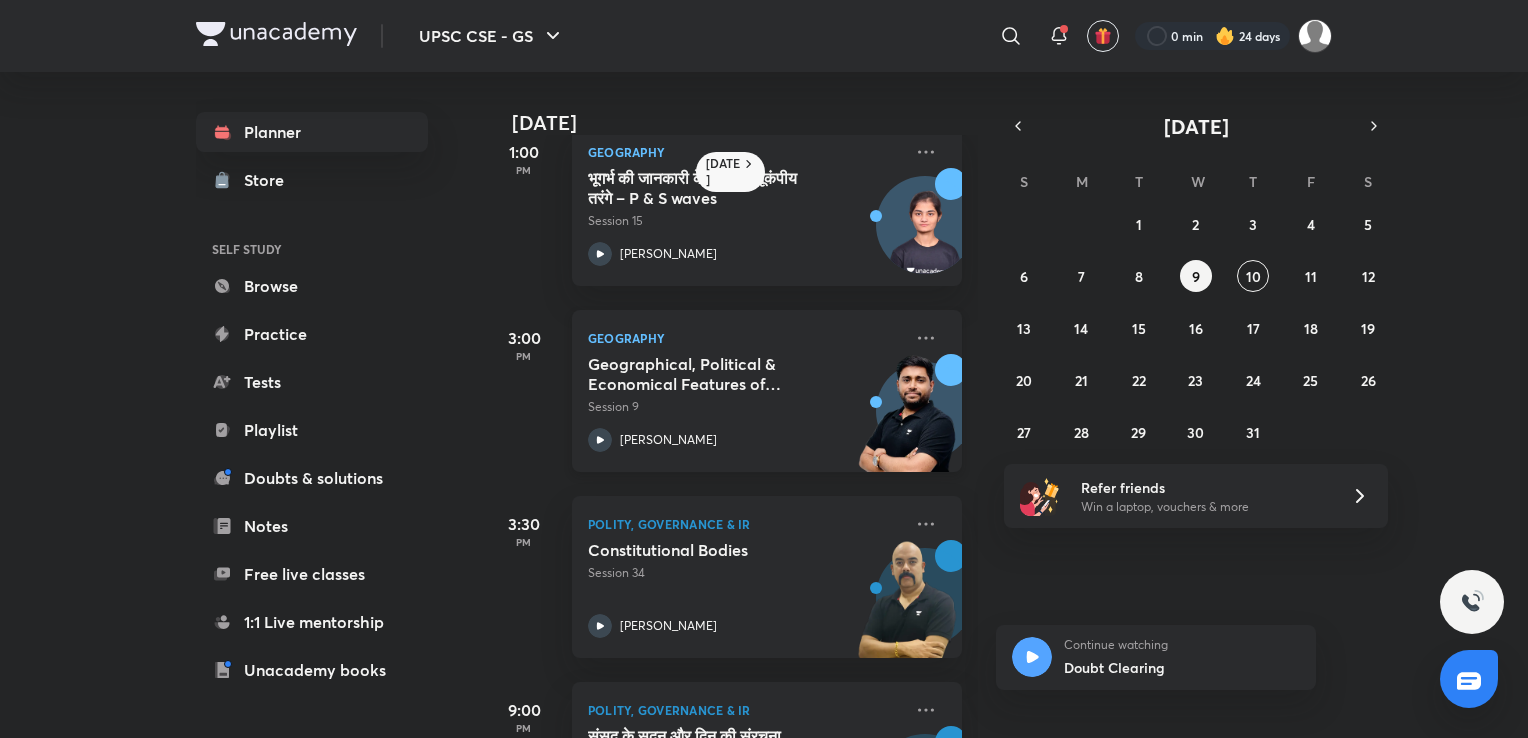 click on "Geography Geographical, Political & Economical Features of Europe - III Session 9 [PERSON_NAME]" at bounding box center (767, 391) 